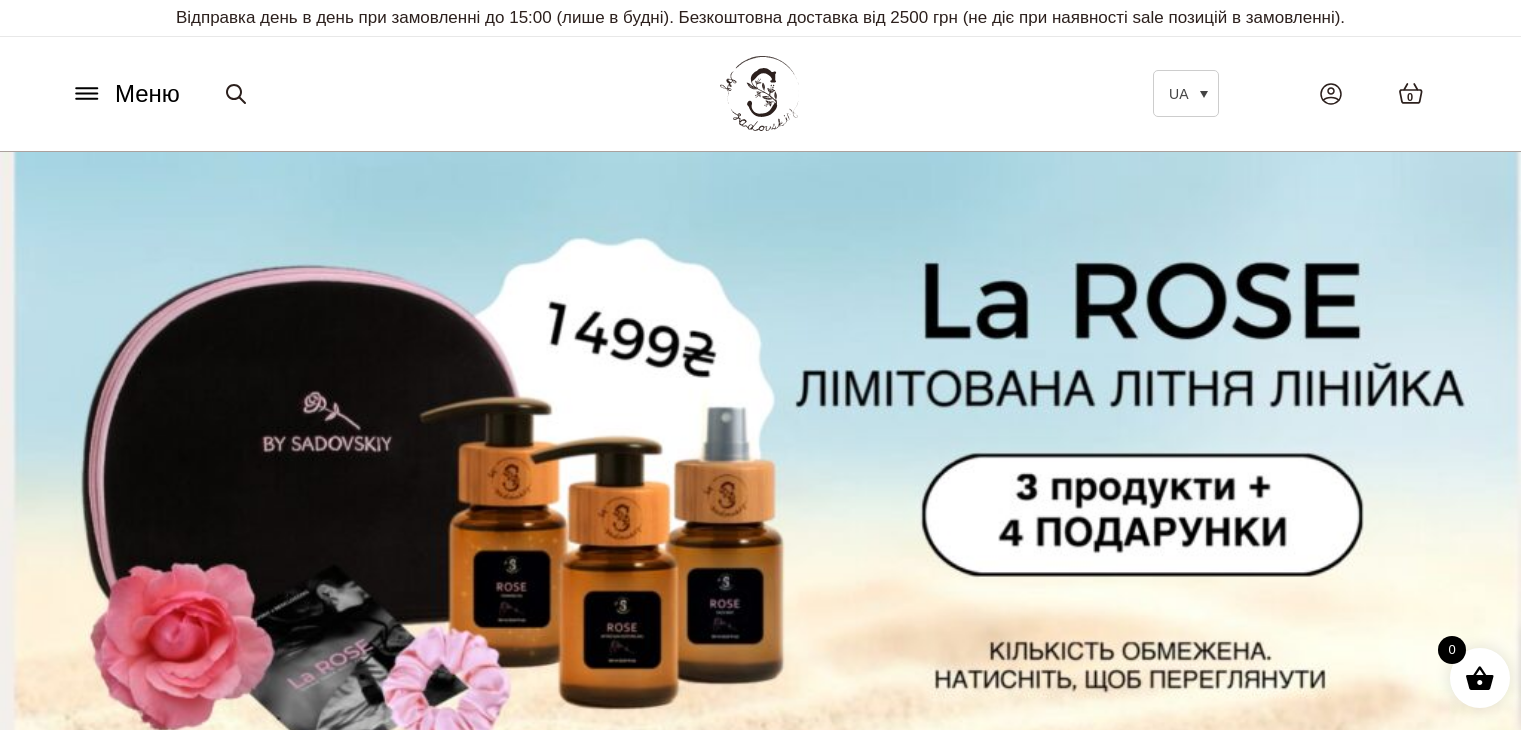 scroll, scrollTop: 0, scrollLeft: 0, axis: both 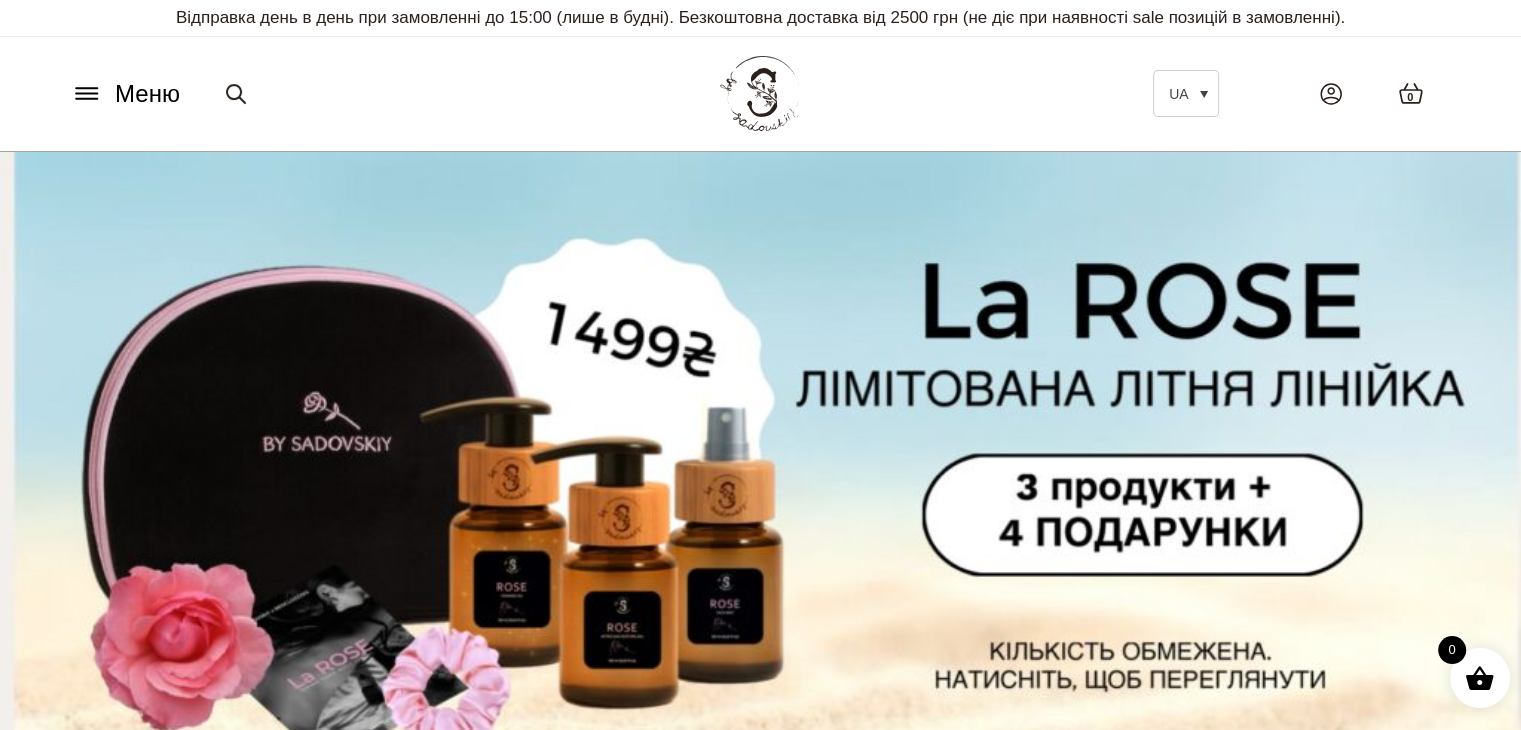 click 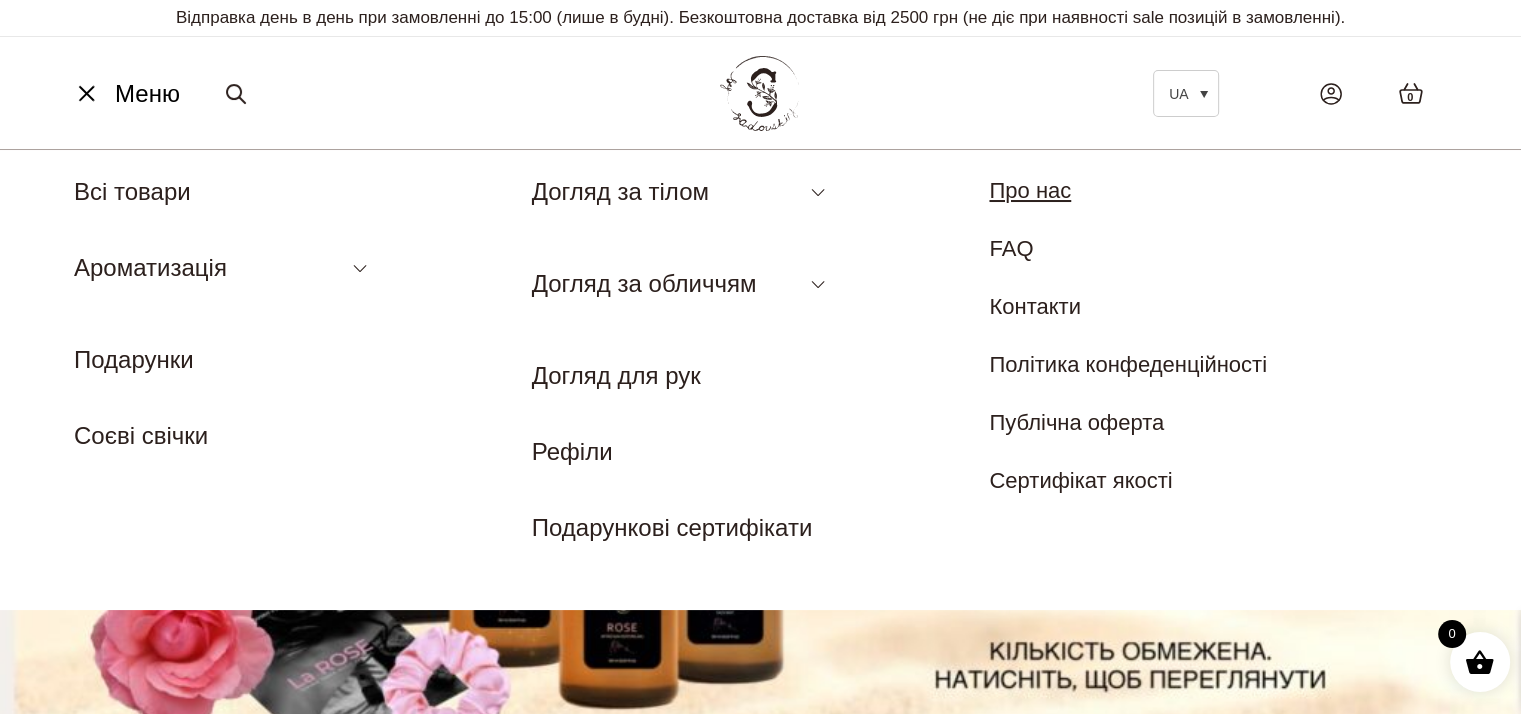 click on "Про нас" at bounding box center [1030, 190] 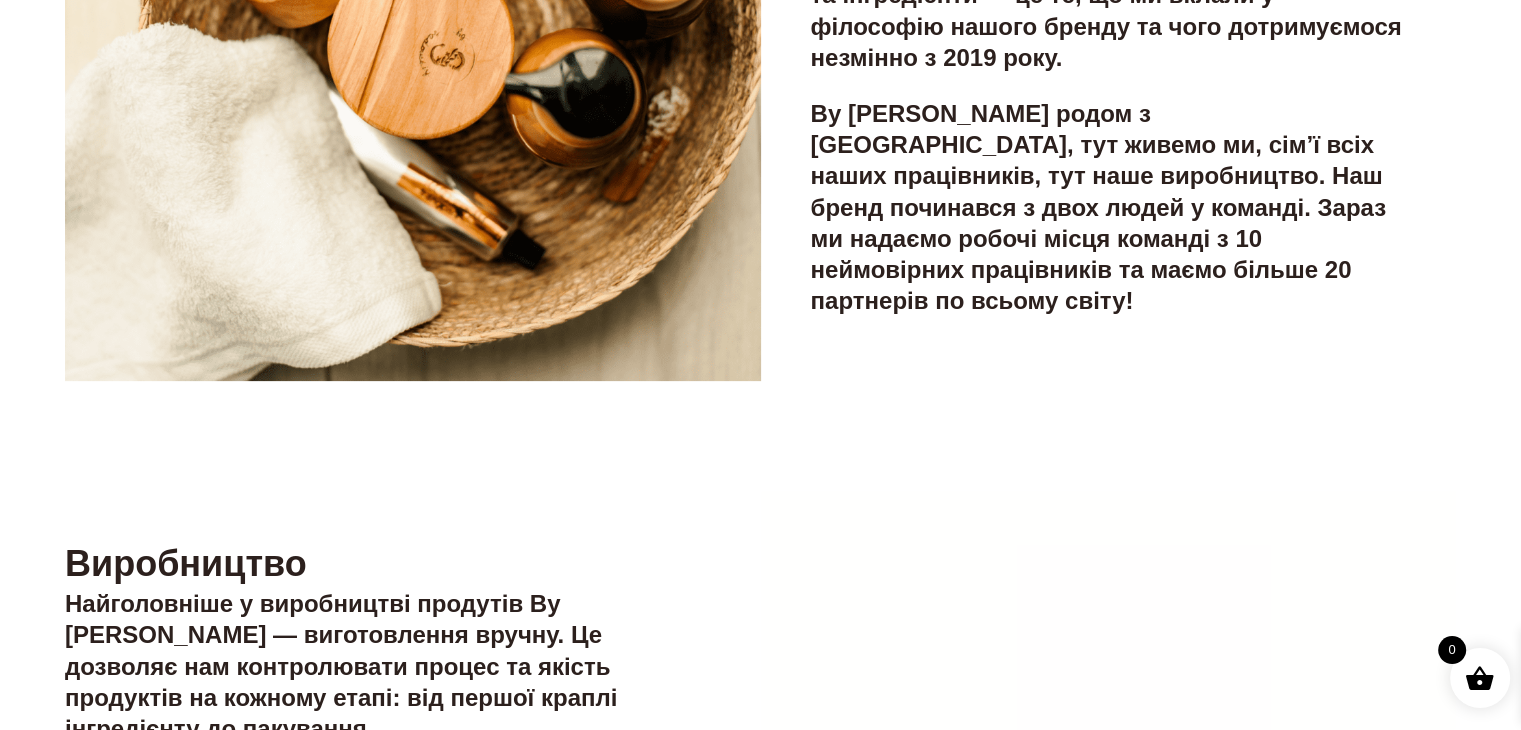 scroll, scrollTop: 0, scrollLeft: 0, axis: both 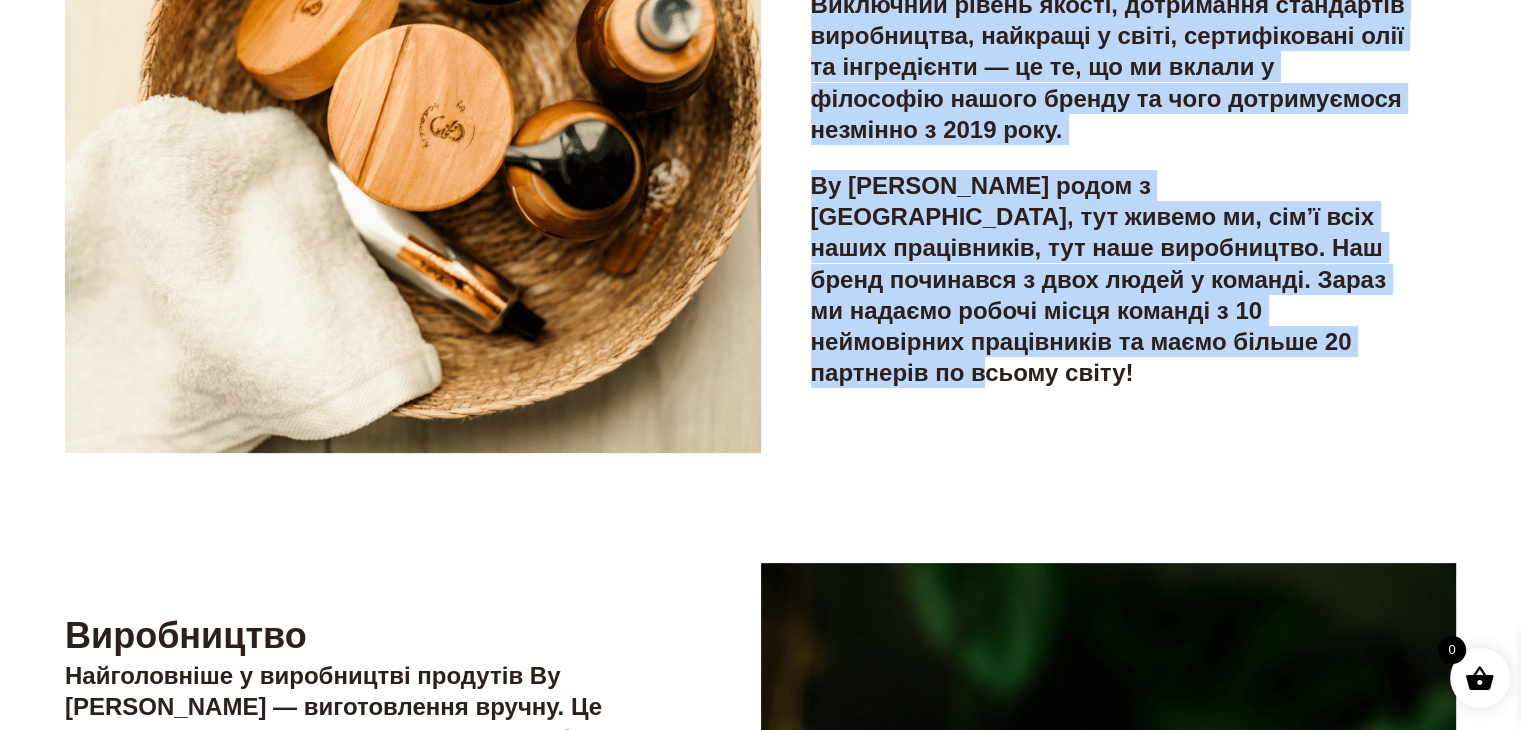 drag, startPoint x: 815, startPoint y: 18, endPoint x: 1215, endPoint y: 457, distance: 593.9032 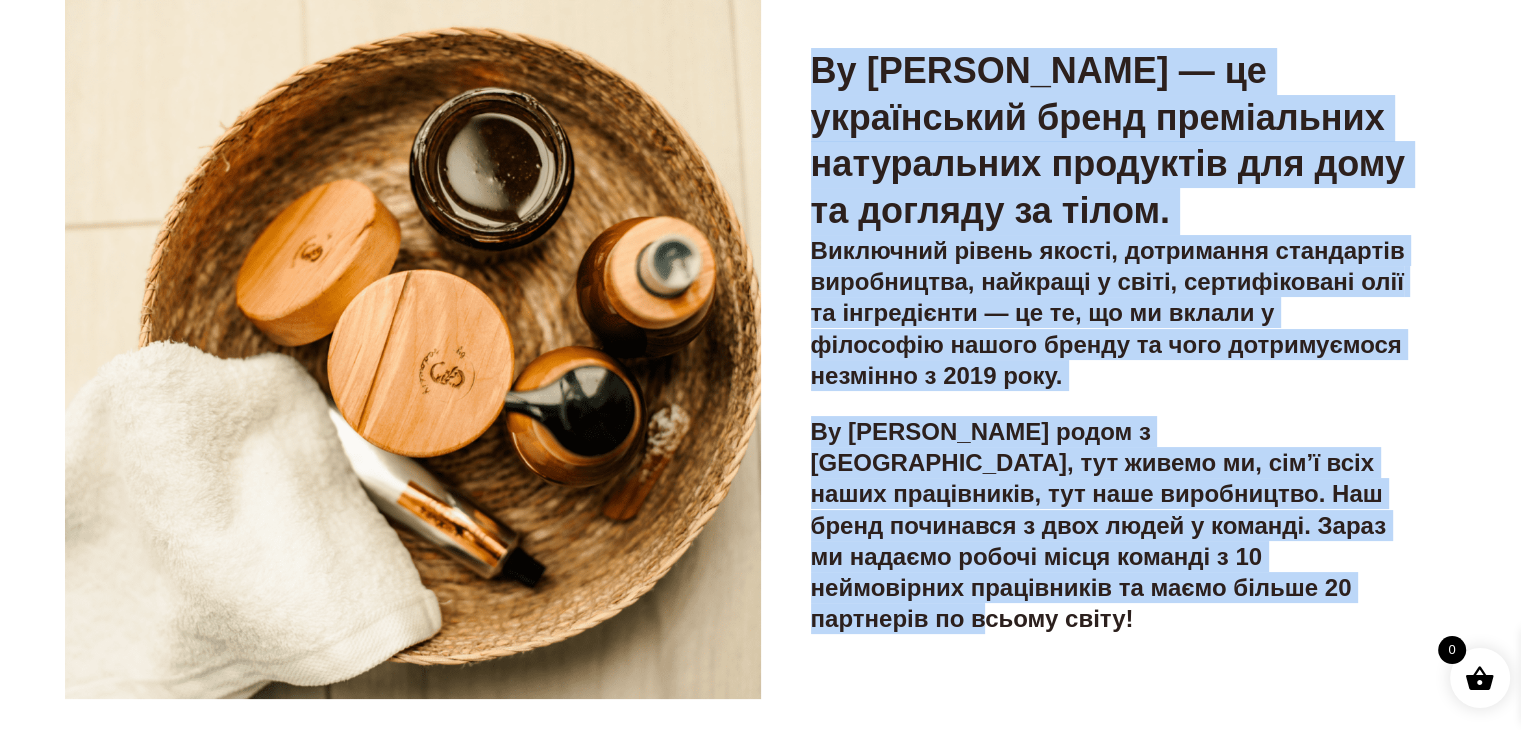 scroll, scrollTop: 100, scrollLeft: 0, axis: vertical 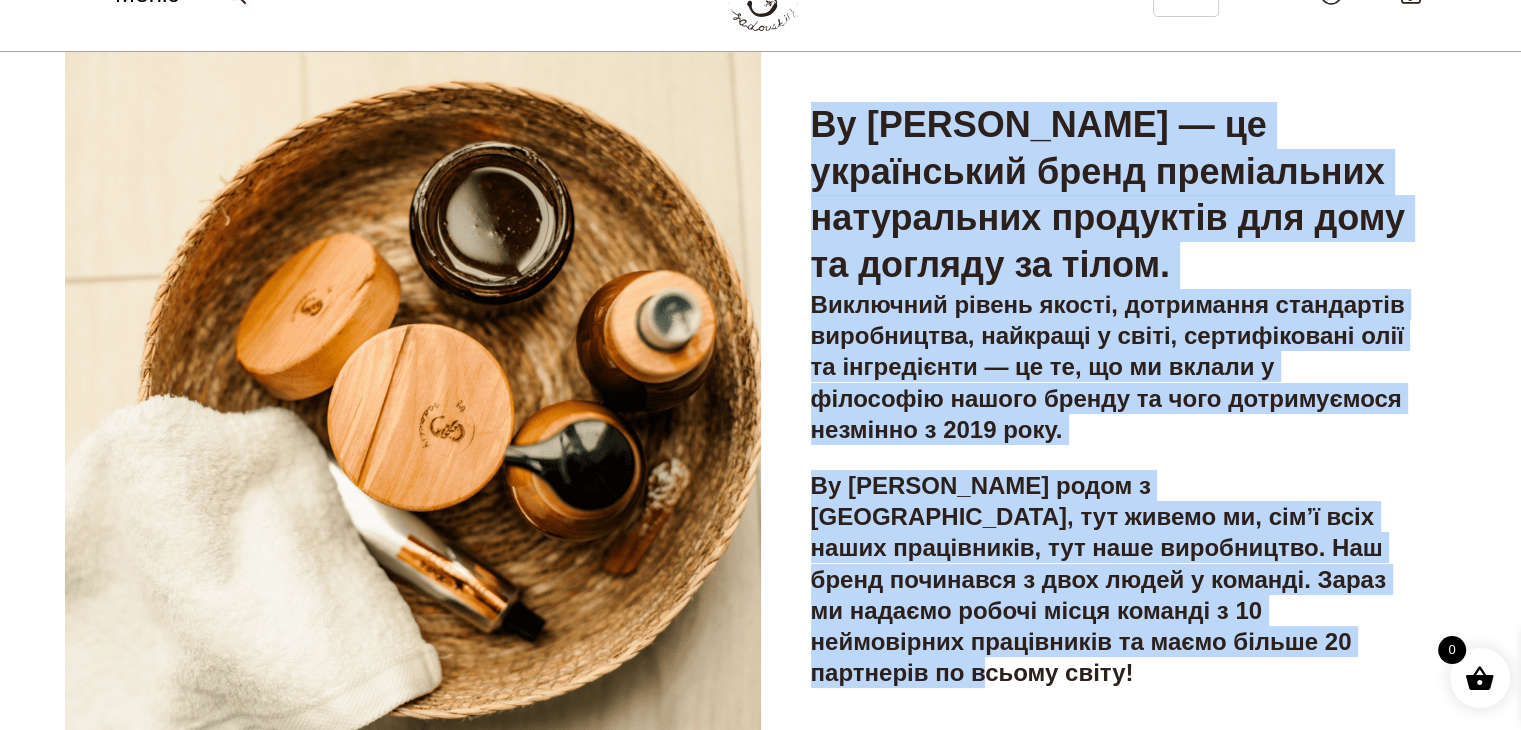 copy on "By [PERSON_NAME] — це український бренд преміальних натуральних продуктів для дому та догляду за тілом.
Виключний рівень якості, дотримання стандартів виробництва, найкращі у світі, сертифіковані олії та інгредієнти — це те, що ми вклали у філософію нашого бренду та чого дотримуємося незмінно з 2019 року.
By [PERSON_NAME] родом з [GEOGRAPHIC_DATA], тут живемо ми, сім’ї всіх наших працівників, тут наше виробництво. Наш бренд починався з двох людей у команді. Зараз ми надаємо робочі місця команді з 10 неймовірних працівників та маємо більше 20 партнерів по всьому світу!" 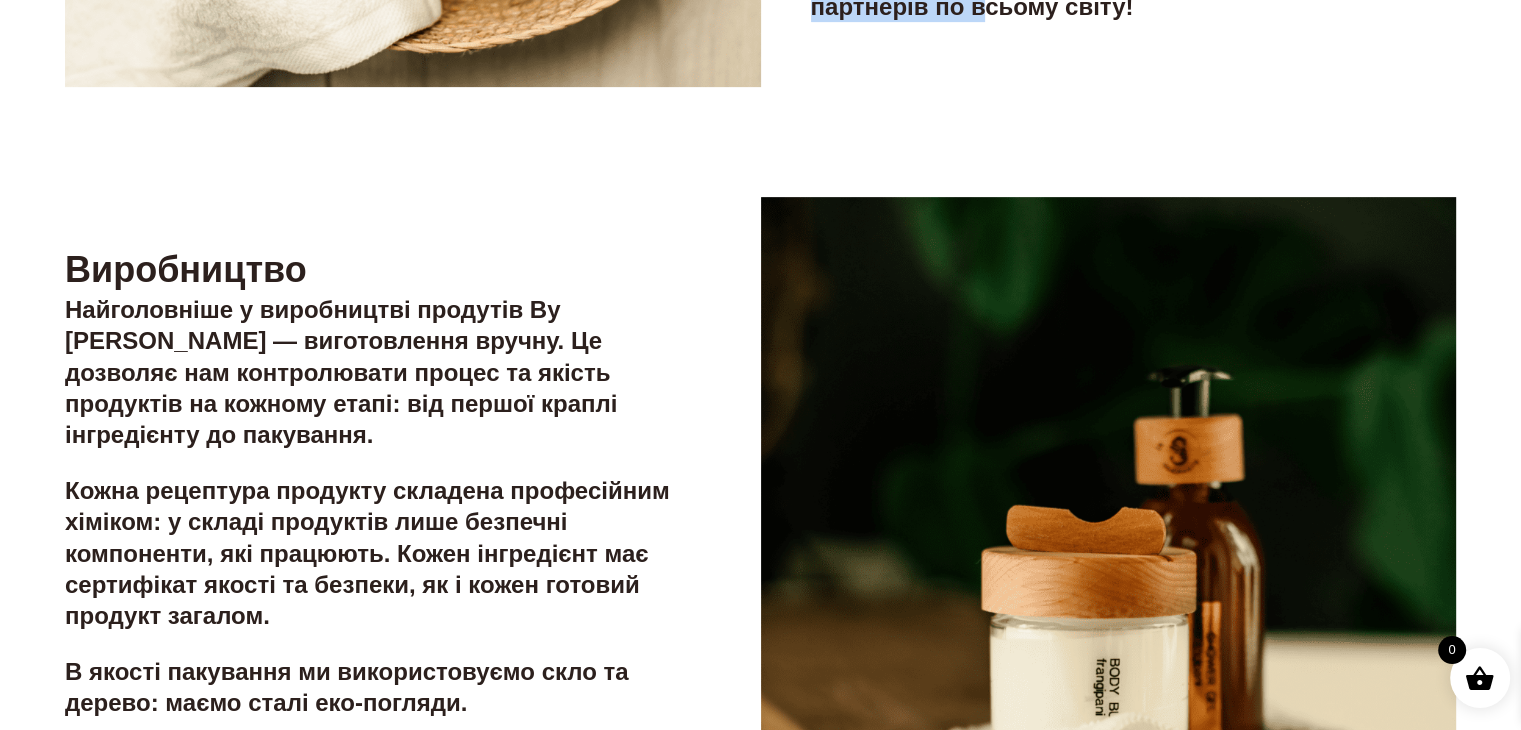 scroll, scrollTop: 800, scrollLeft: 0, axis: vertical 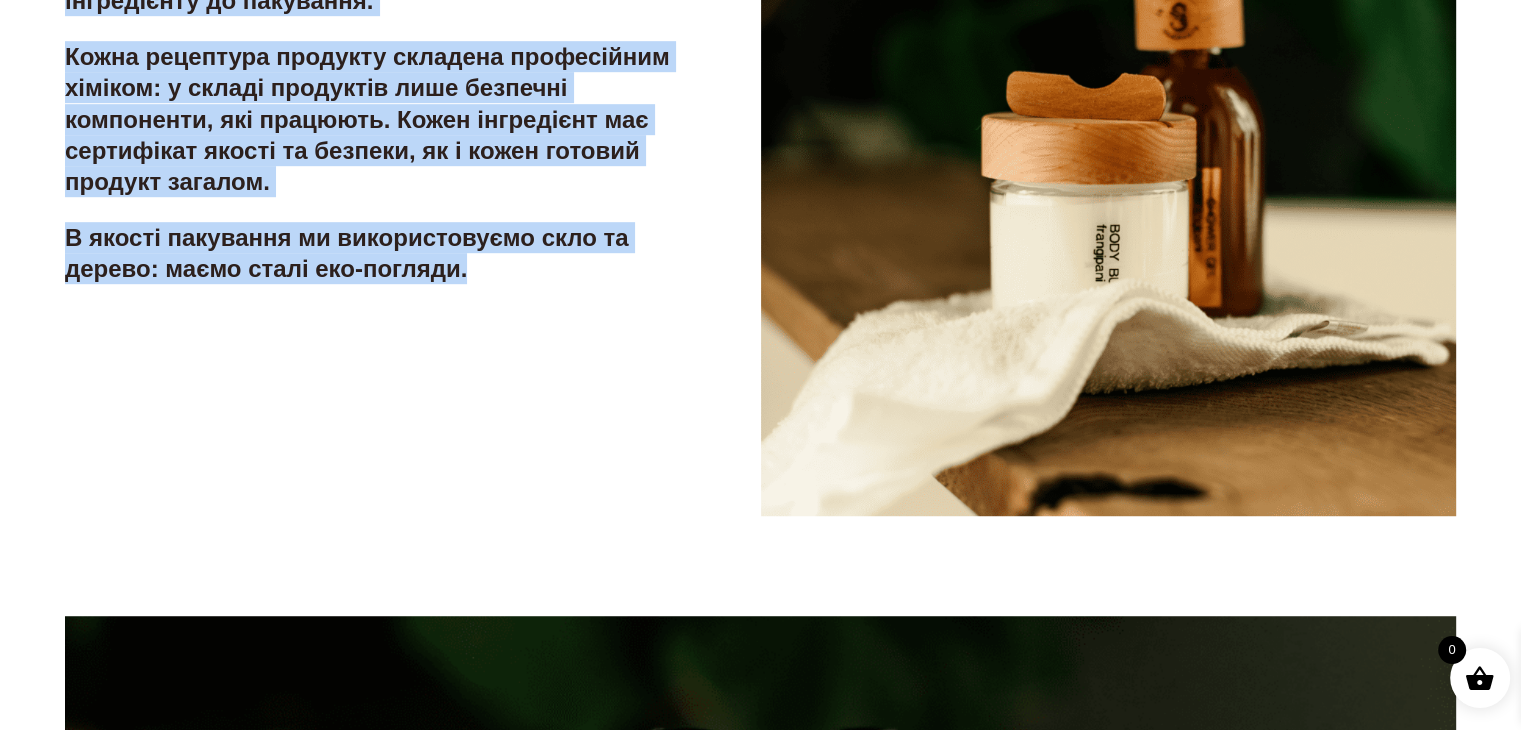 drag, startPoint x: 76, startPoint y: 328, endPoint x: 584, endPoint y: 404, distance: 513.65356 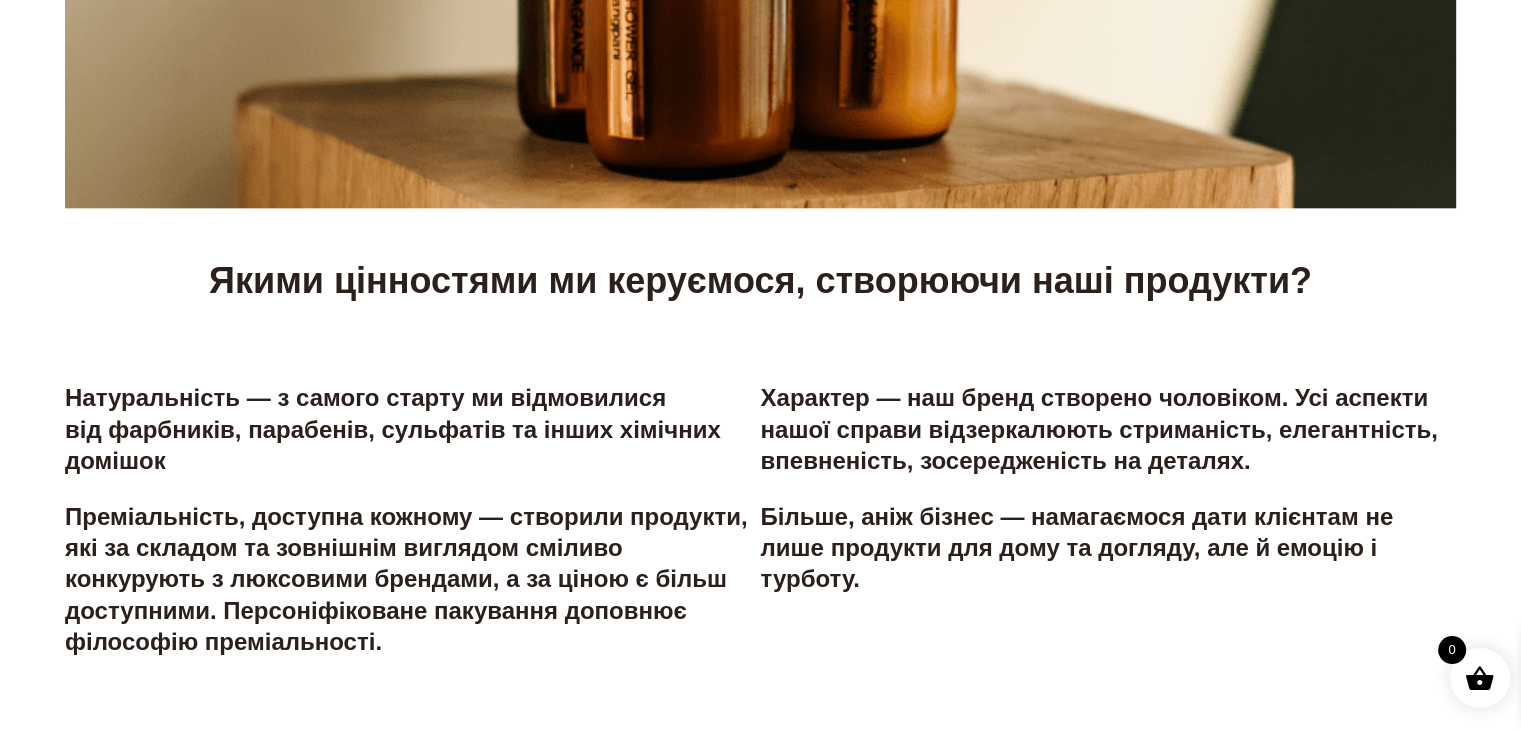 scroll, scrollTop: 2400, scrollLeft: 0, axis: vertical 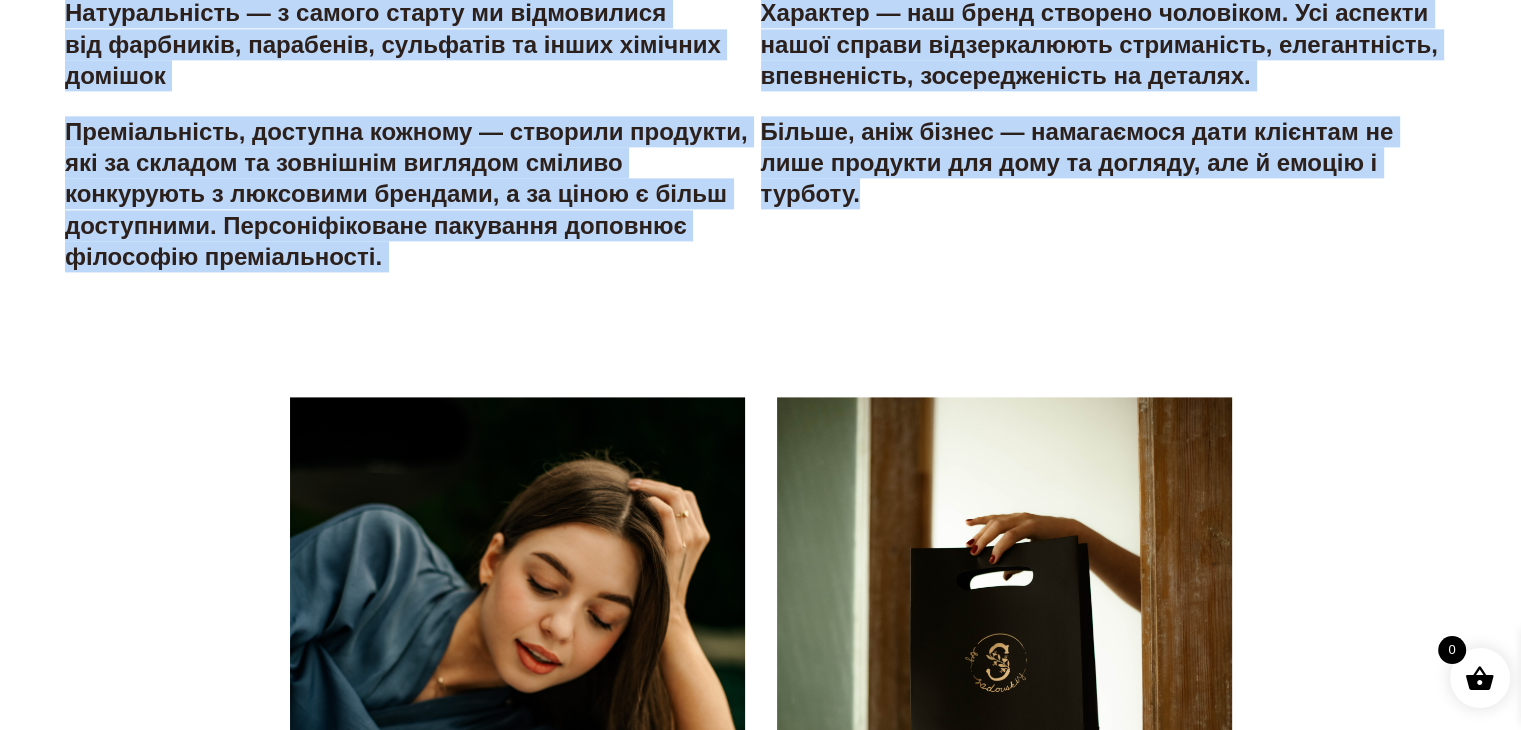 drag, startPoint x: 136, startPoint y: 282, endPoint x: 1027, endPoint y: 306, distance: 891.3232 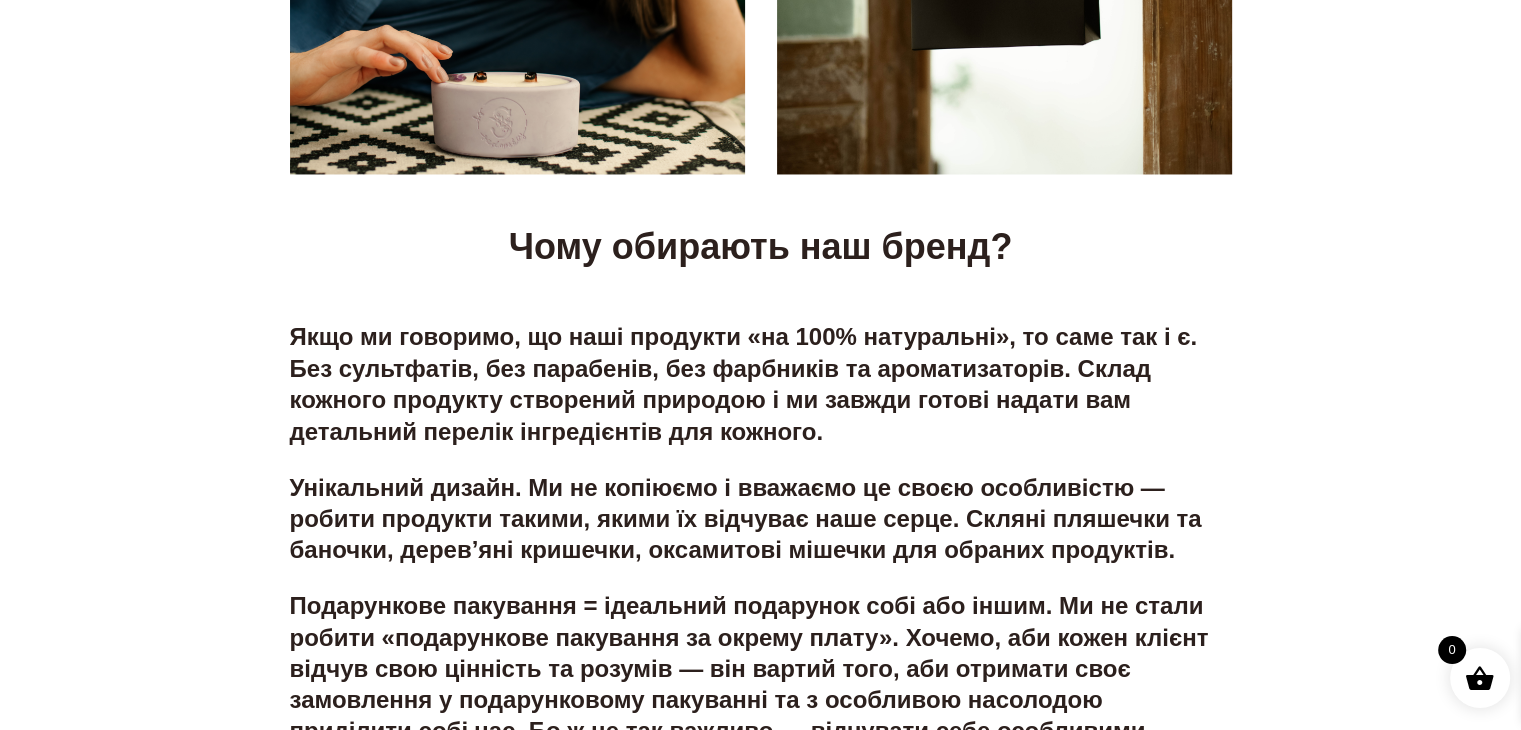 scroll, scrollTop: 3700, scrollLeft: 0, axis: vertical 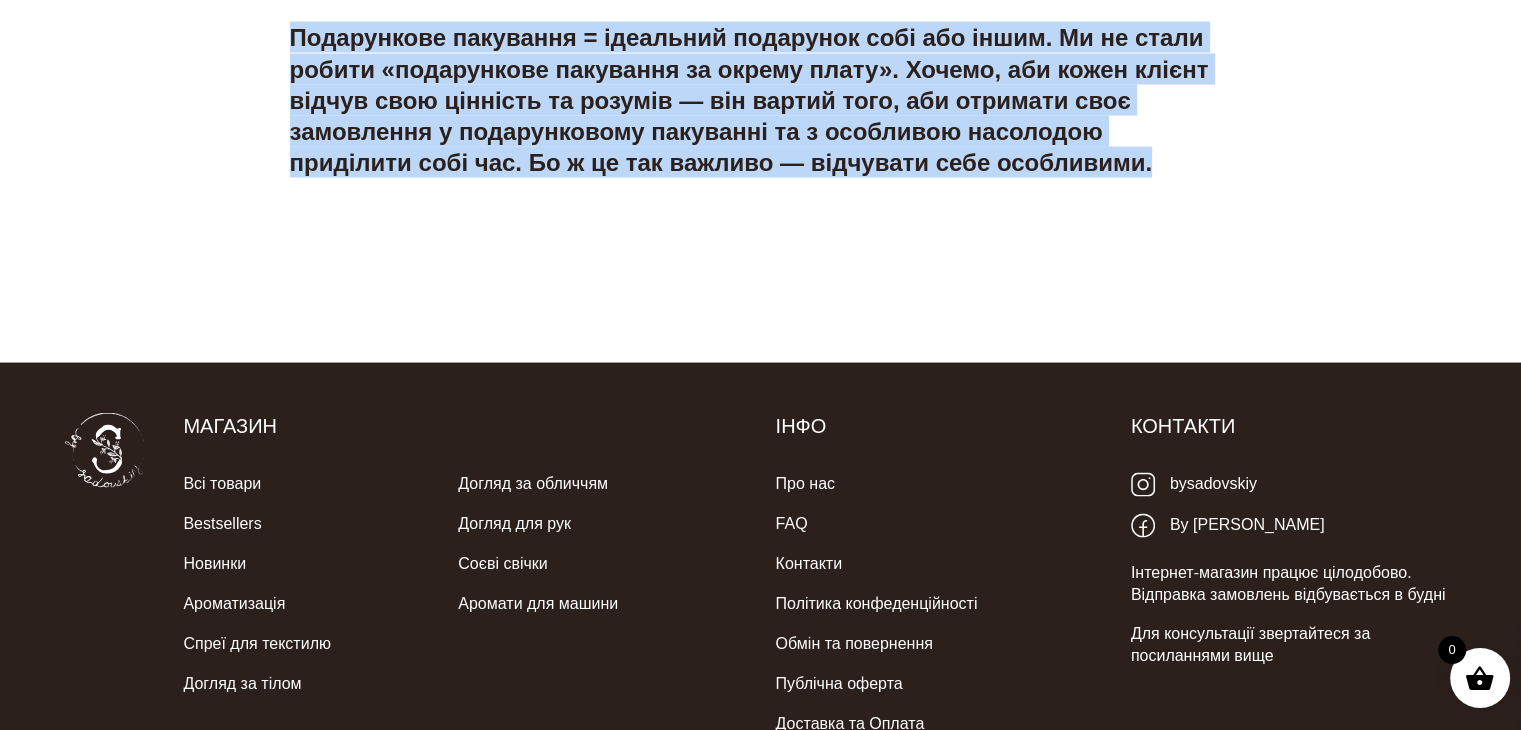 drag, startPoint x: 483, startPoint y: 72, endPoint x: 826, endPoint y: 325, distance: 426.21356 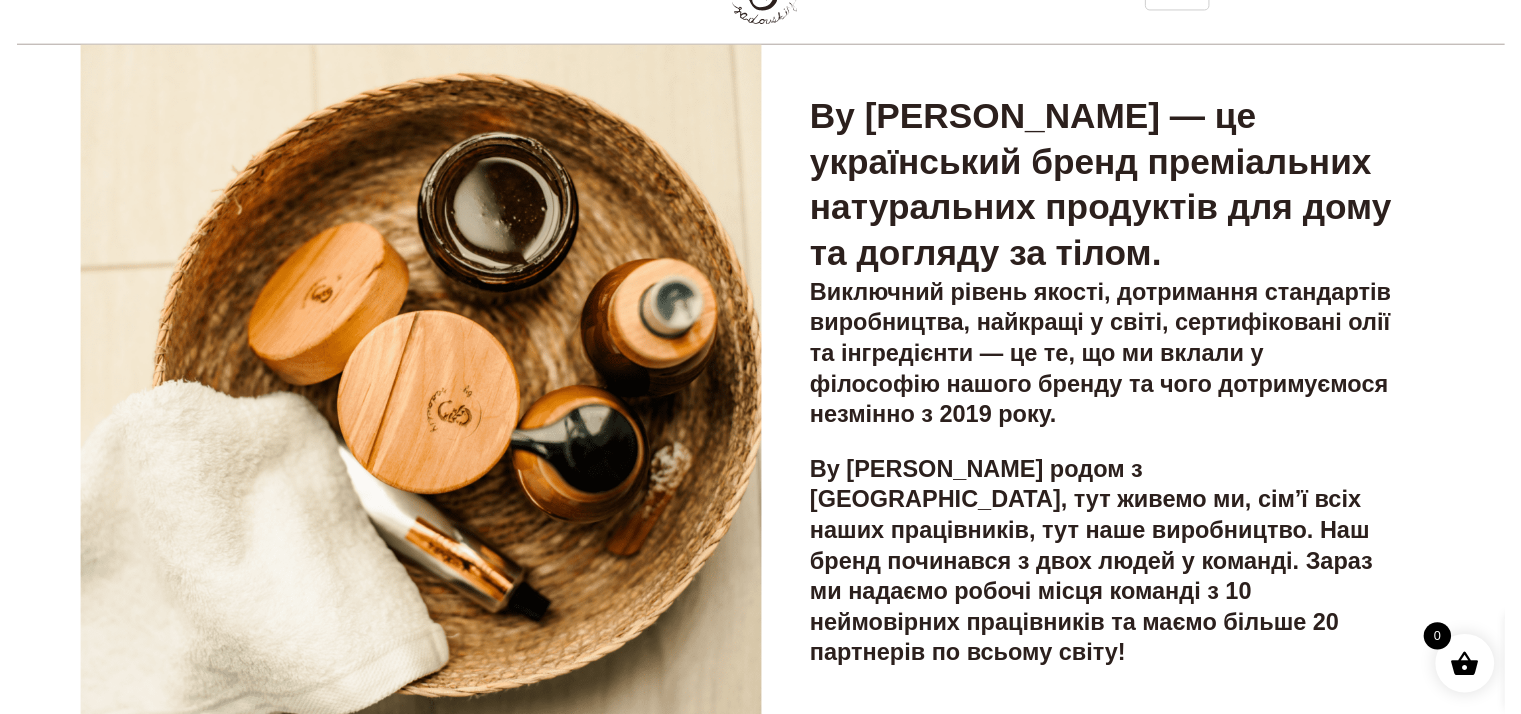 scroll, scrollTop: 0, scrollLeft: 0, axis: both 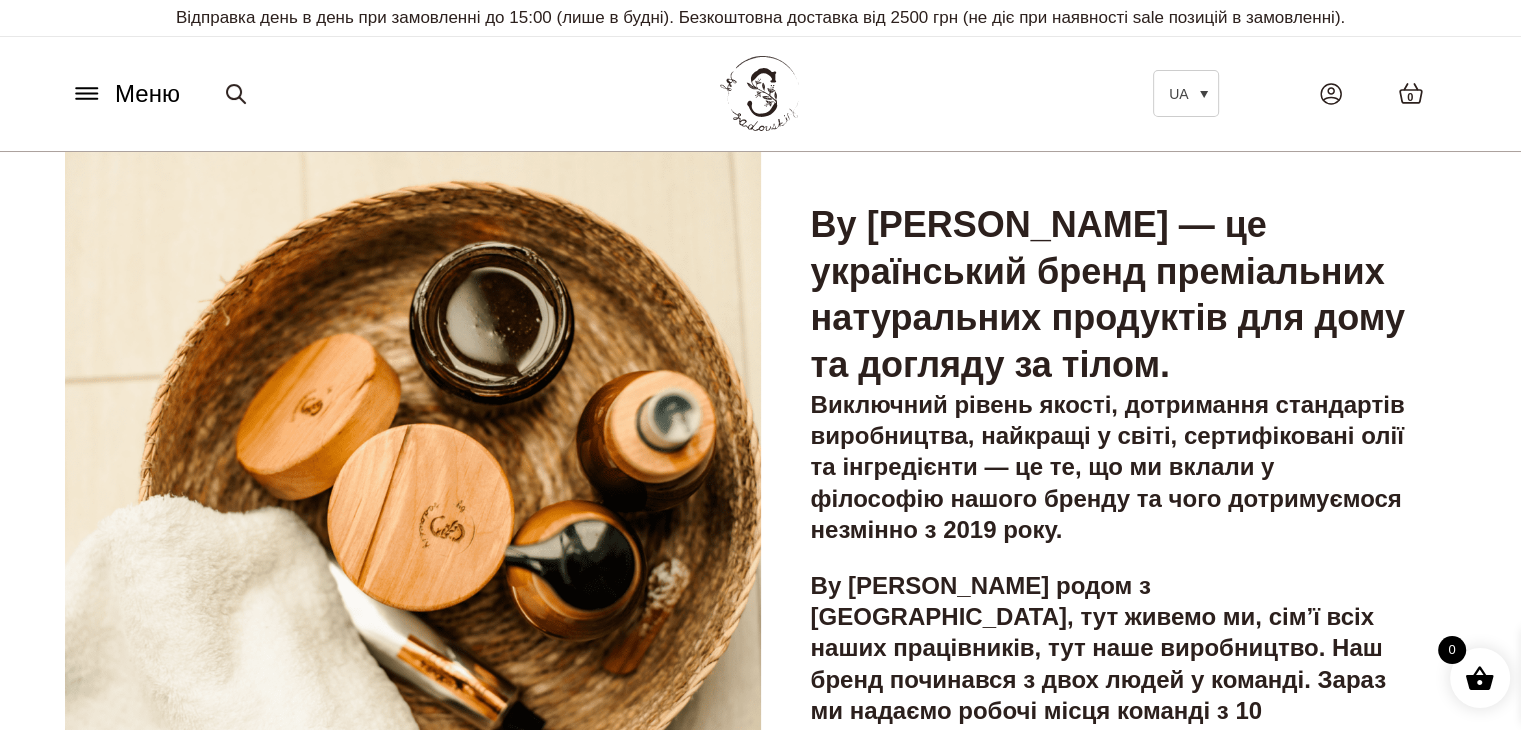 click 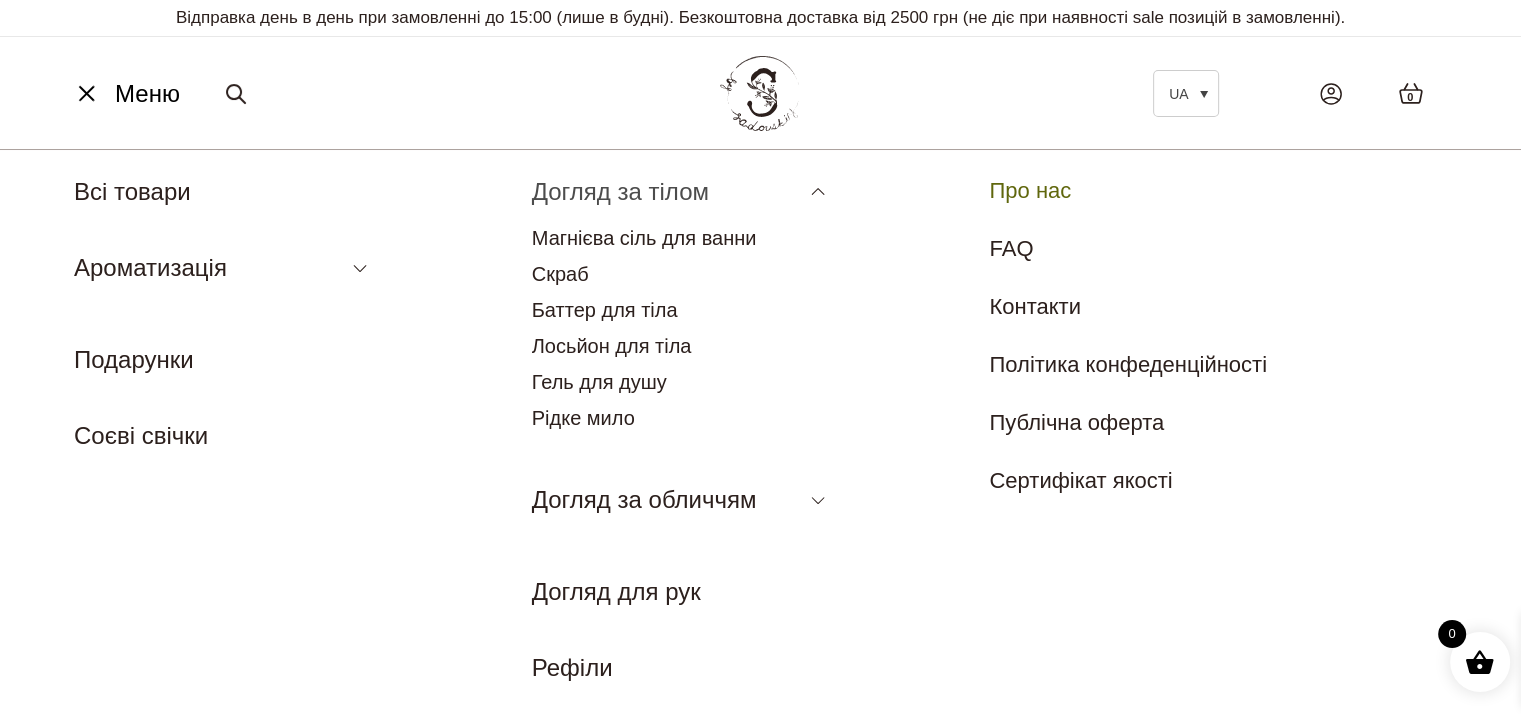 click on "Догляд за тілом" at bounding box center (620, 191) 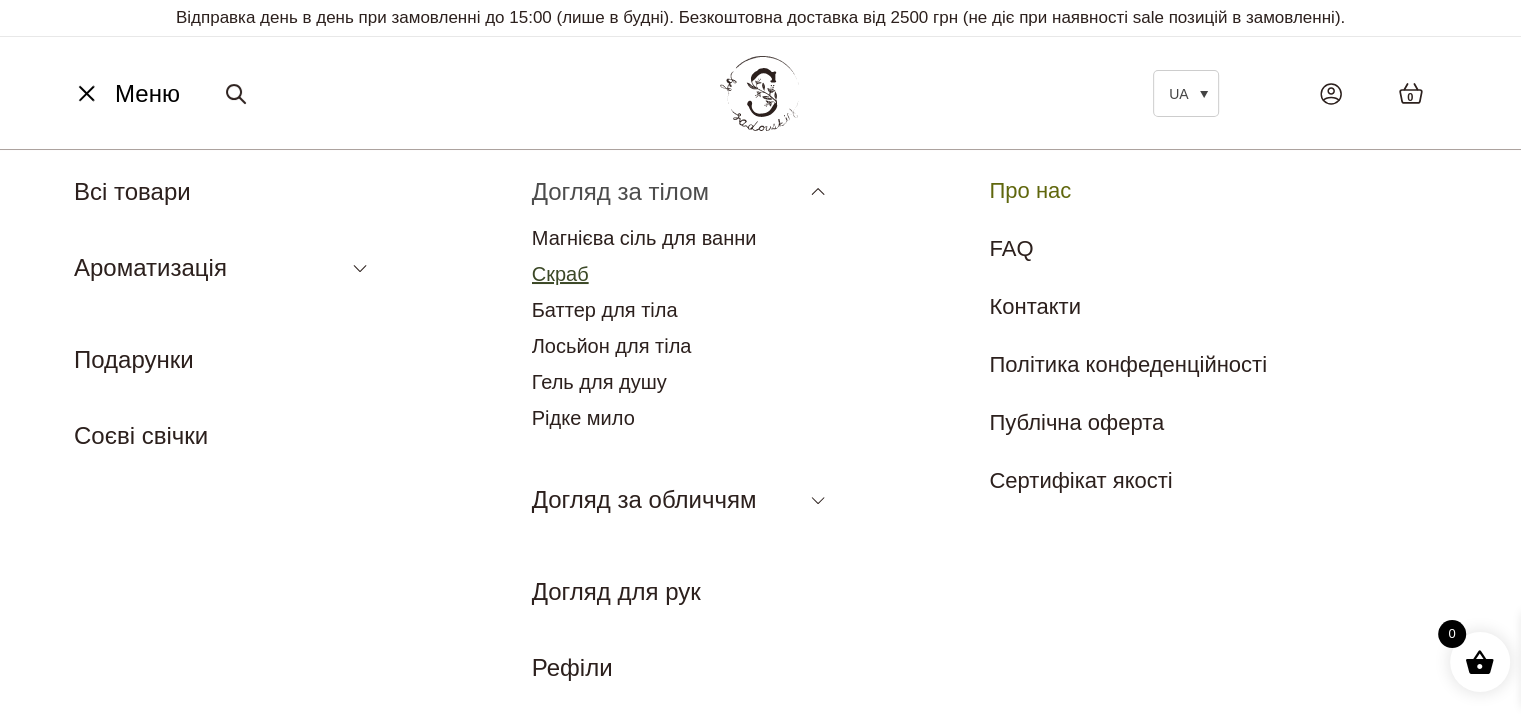 click on "Скраб" at bounding box center [560, 274] 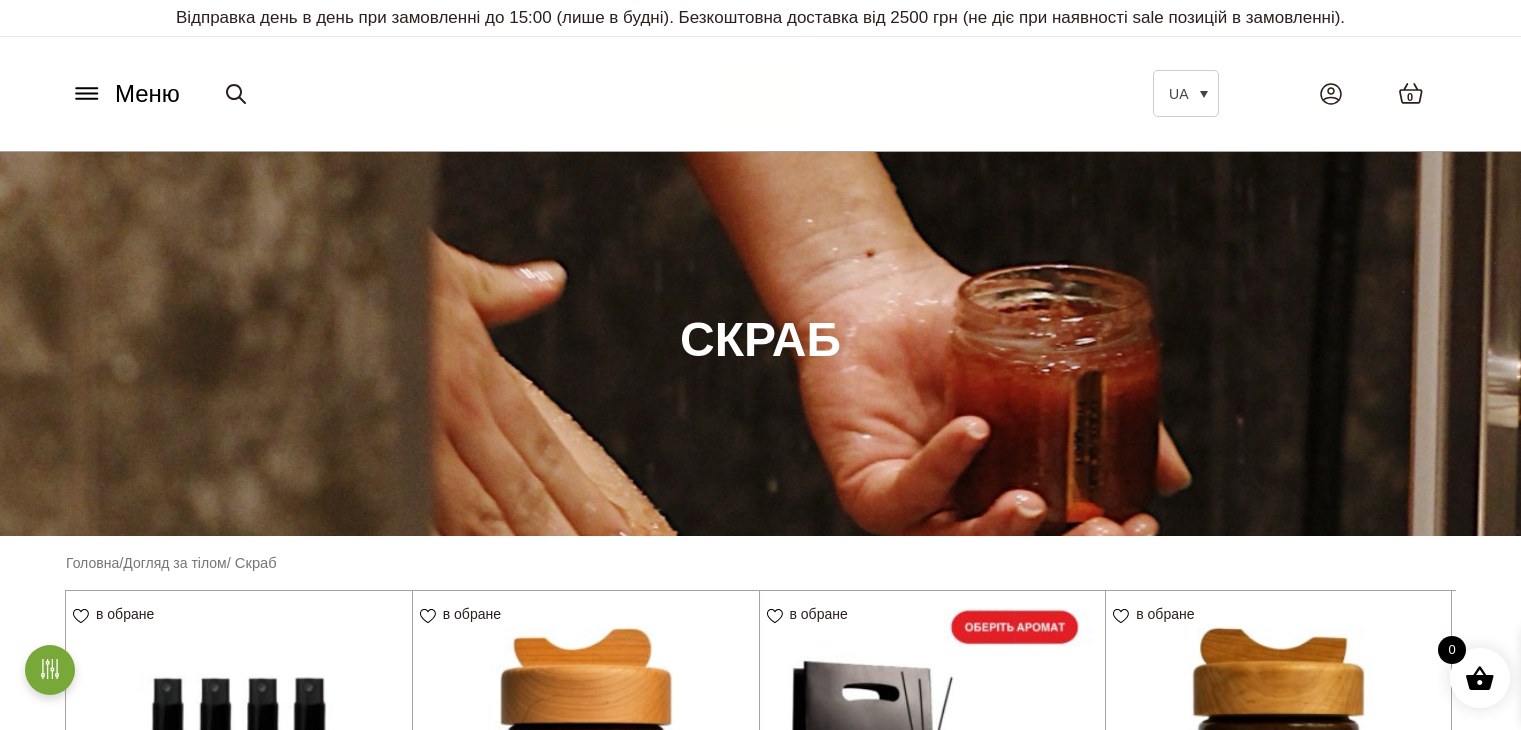 scroll, scrollTop: 500, scrollLeft: 0, axis: vertical 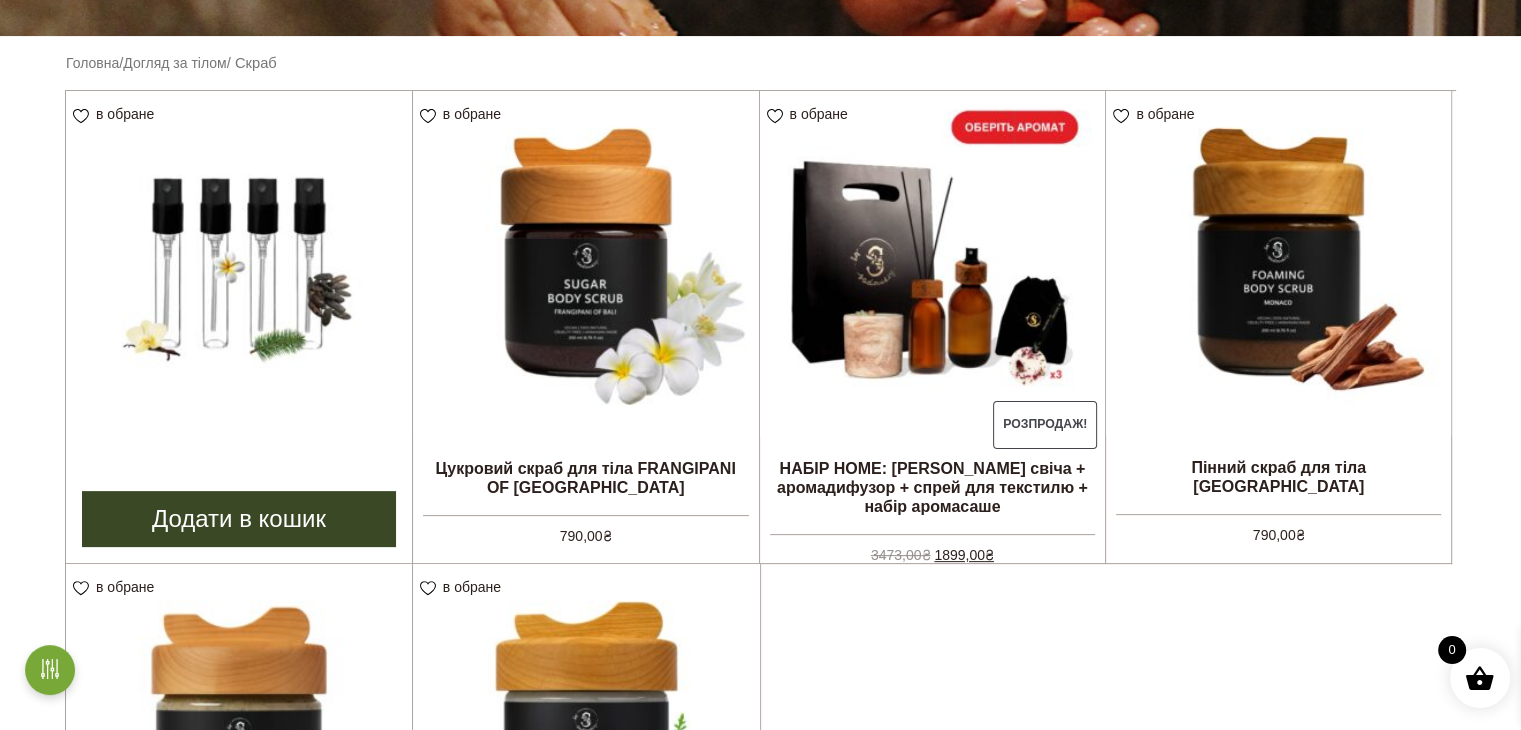 click on "в обране     View wishlist
Сет-тестер ароматів
399,00  ₴
Додати в кошик" at bounding box center (238, 327) 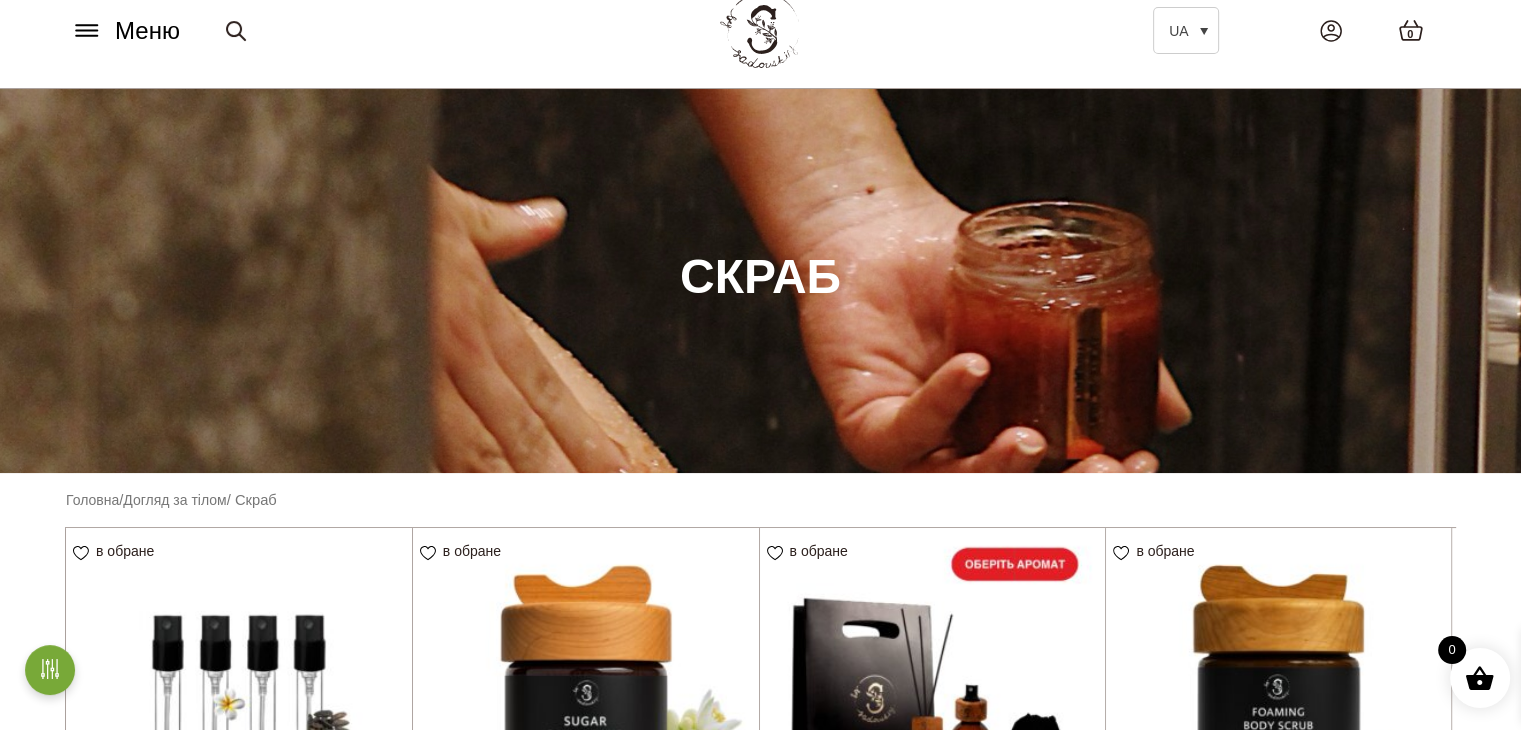 scroll, scrollTop: 0, scrollLeft: 0, axis: both 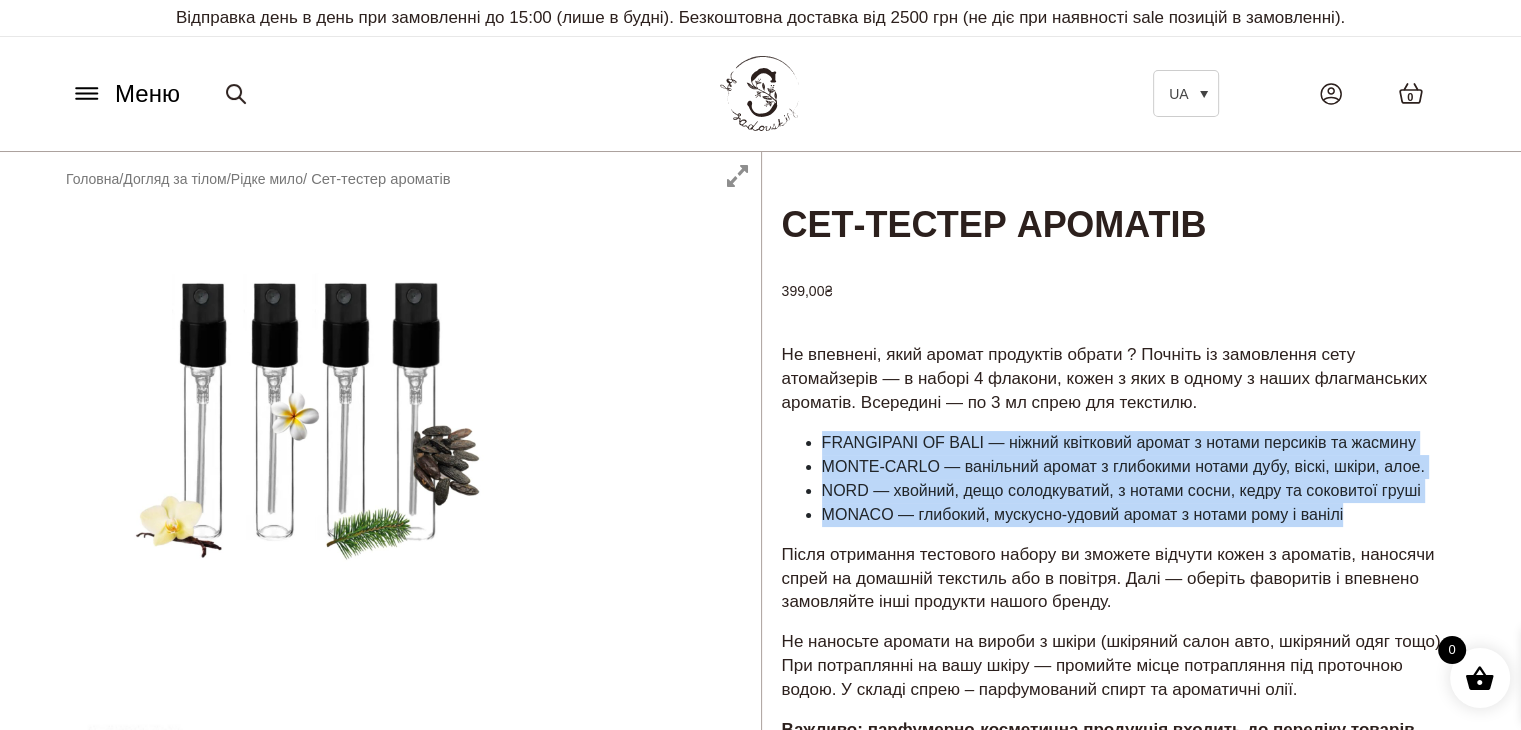 drag, startPoint x: 820, startPoint y: 441, endPoint x: 1425, endPoint y: 520, distance: 610.13605 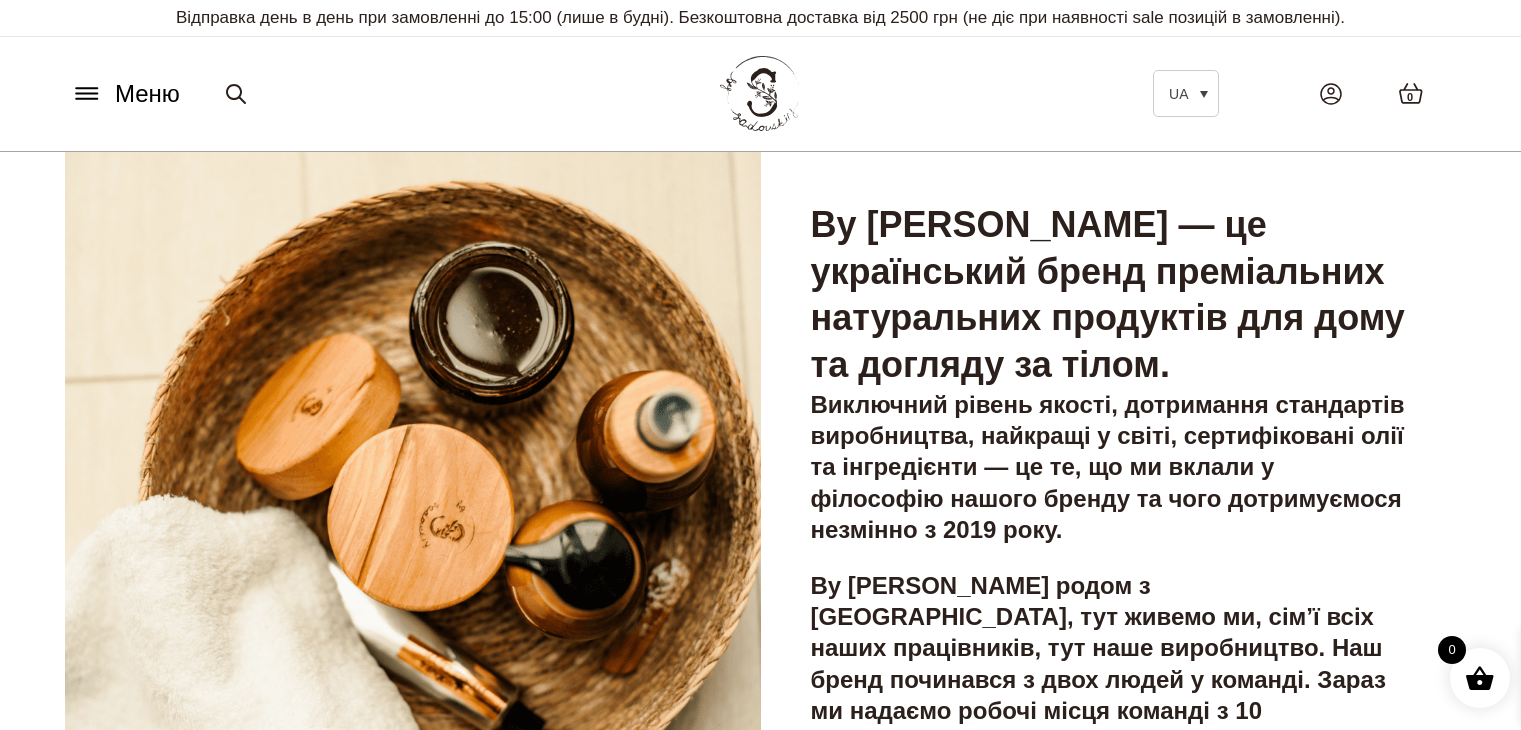 scroll, scrollTop: 0, scrollLeft: 0, axis: both 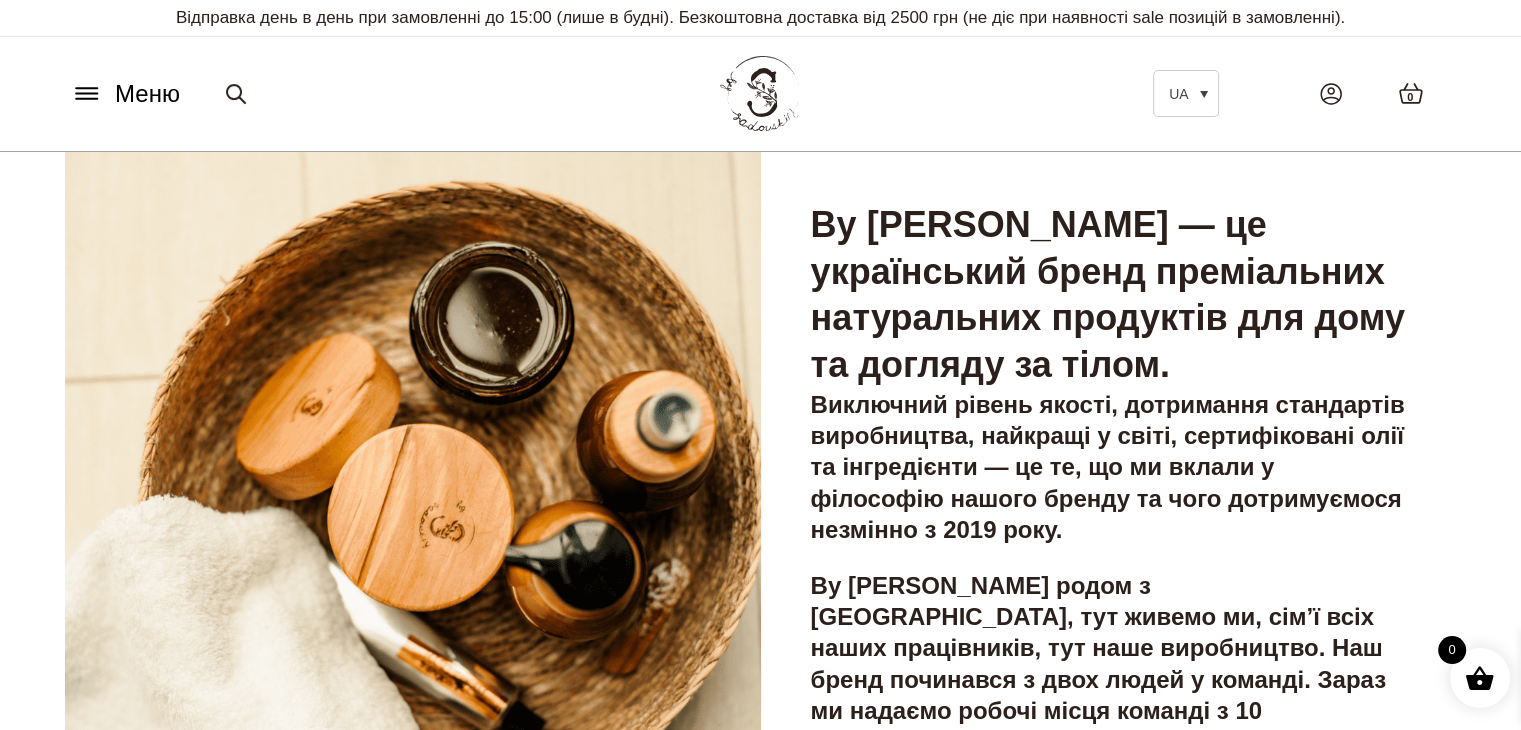 click at bounding box center [413, 502] 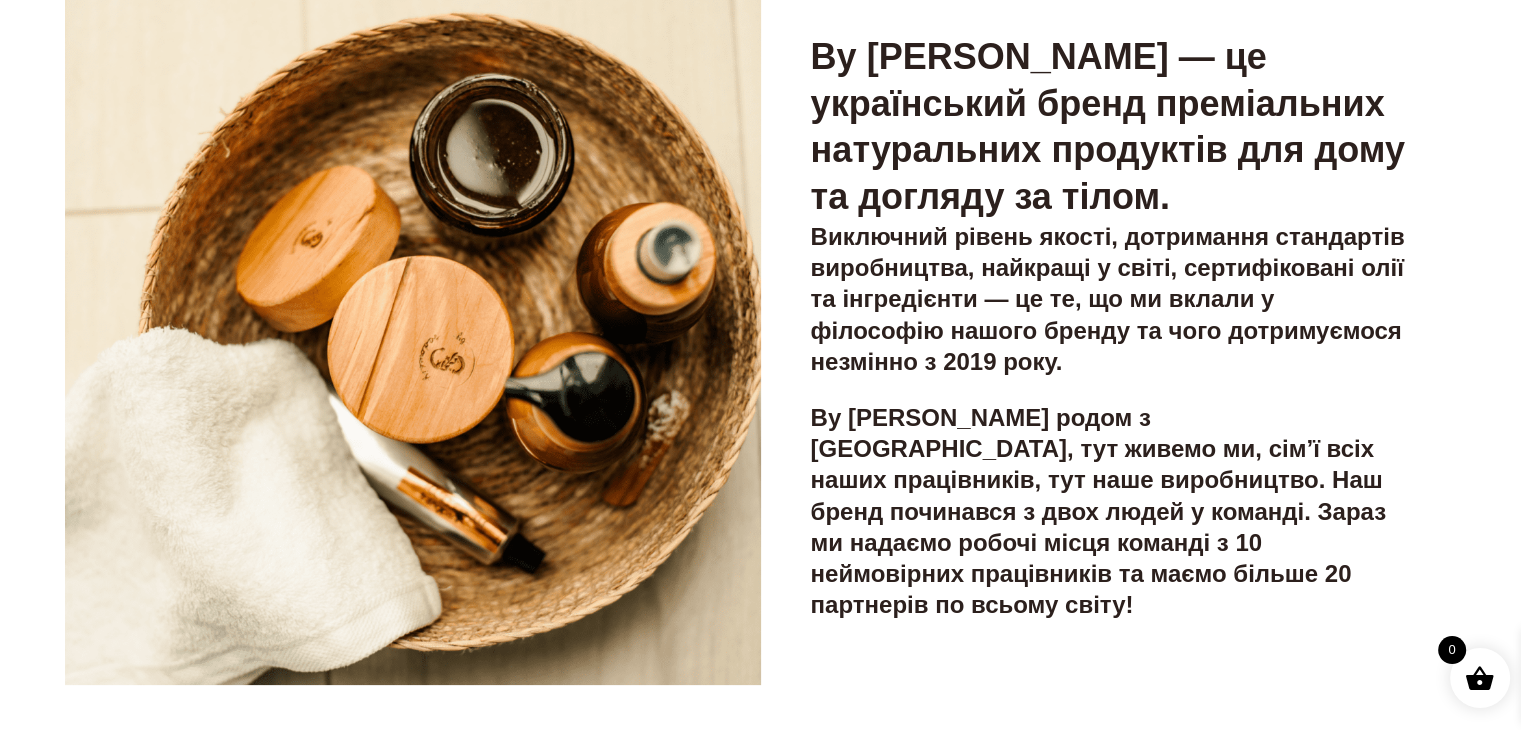 scroll, scrollTop: 0, scrollLeft: 0, axis: both 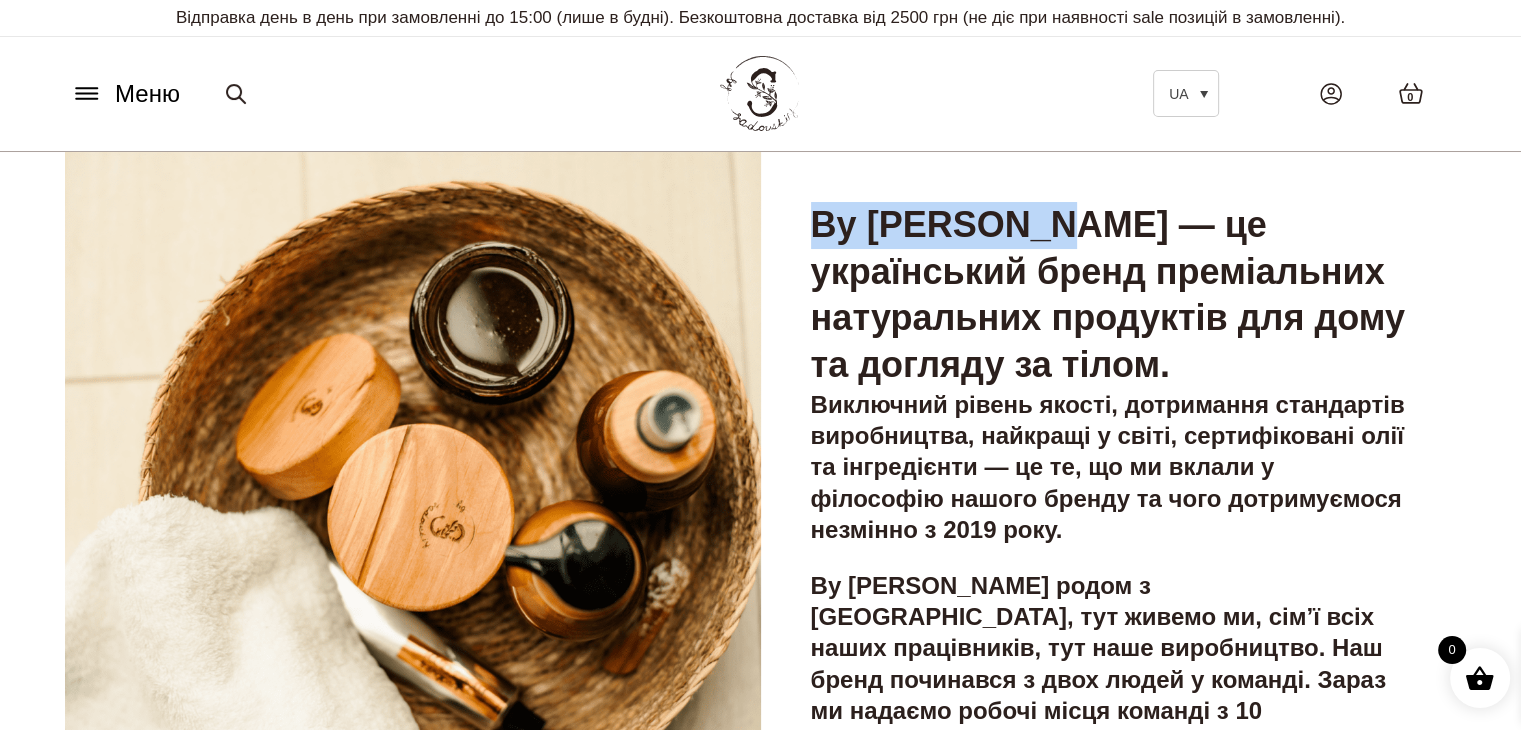 drag, startPoint x: 814, startPoint y: 226, endPoint x: 1065, endPoint y: 225, distance: 251.002 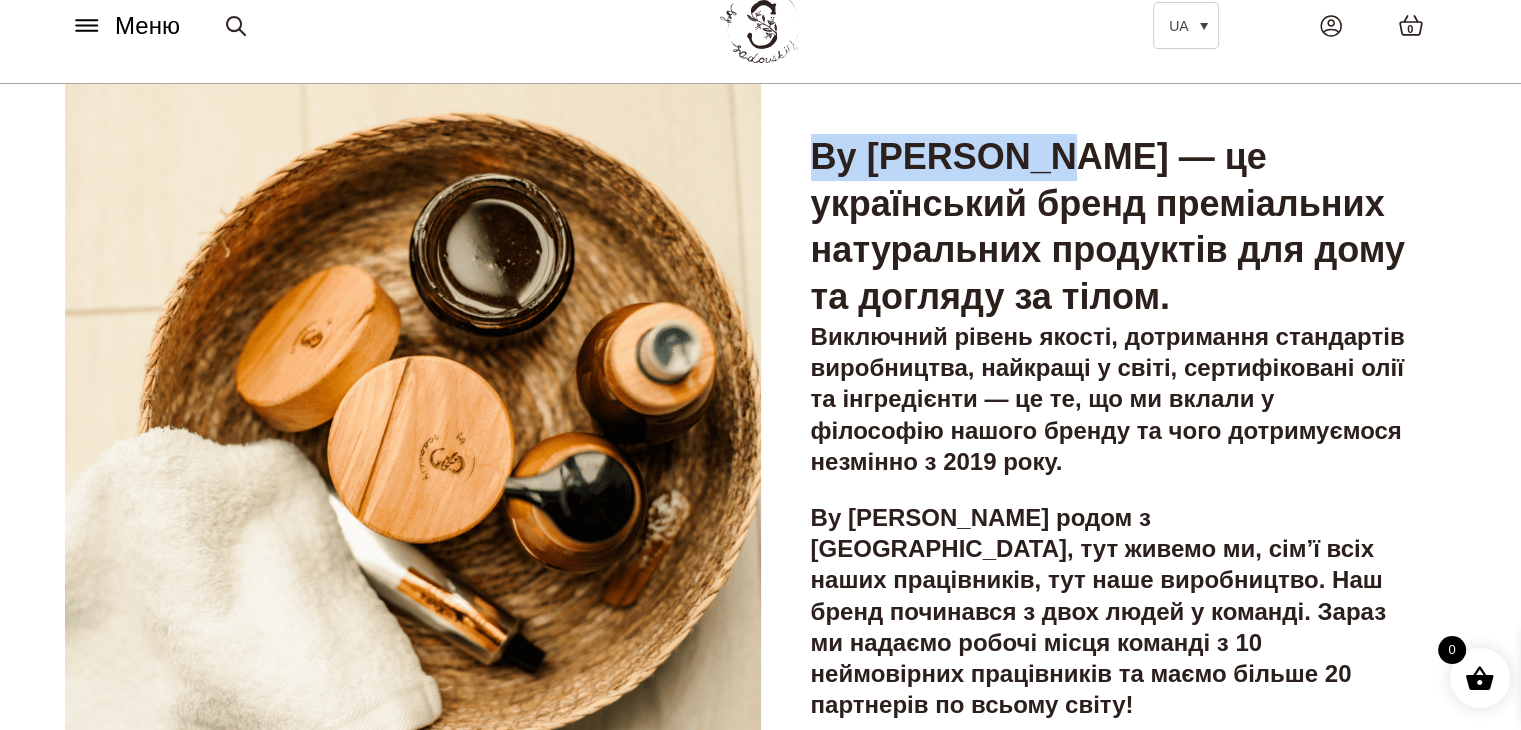 scroll, scrollTop: 0, scrollLeft: 0, axis: both 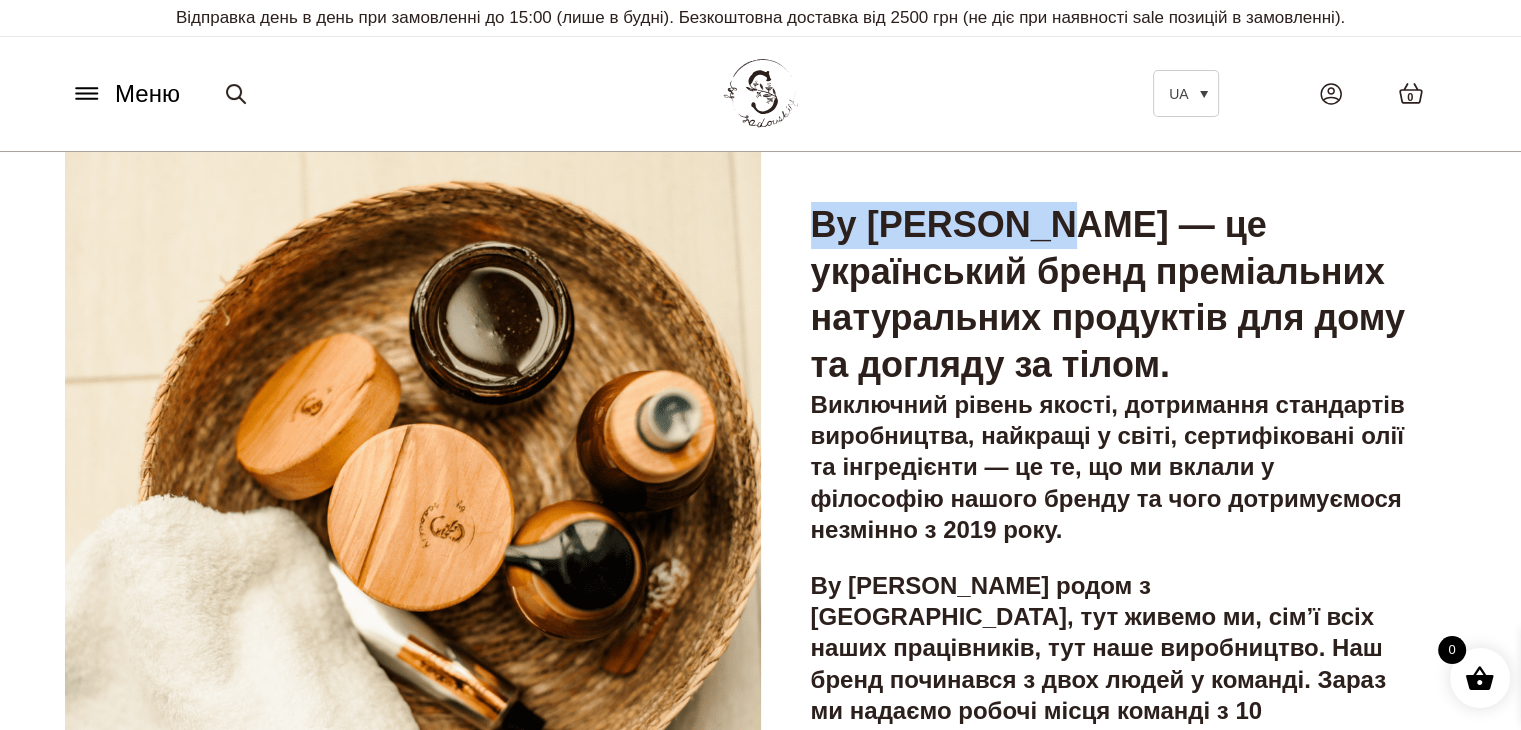 click at bounding box center [760, 94] 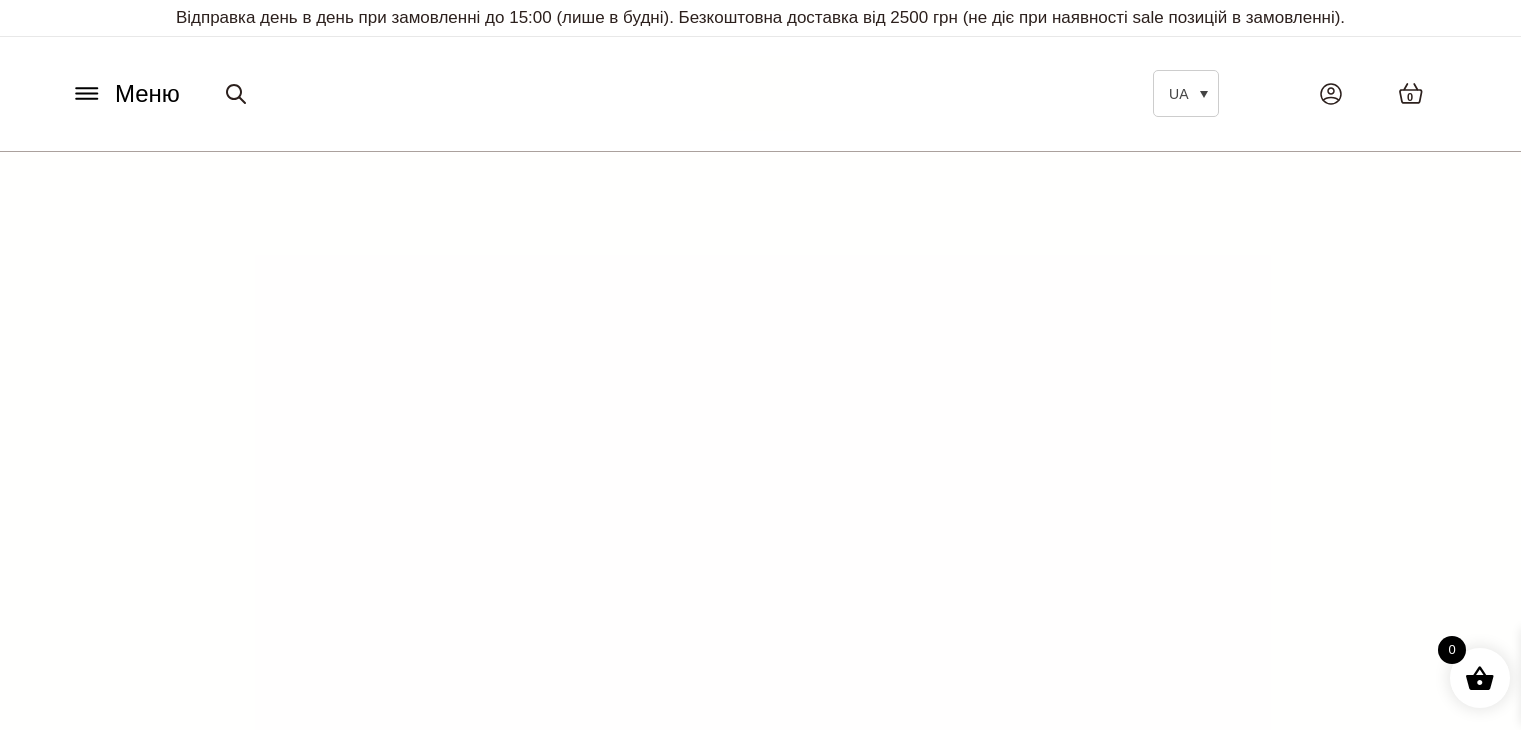 scroll, scrollTop: 0, scrollLeft: 0, axis: both 